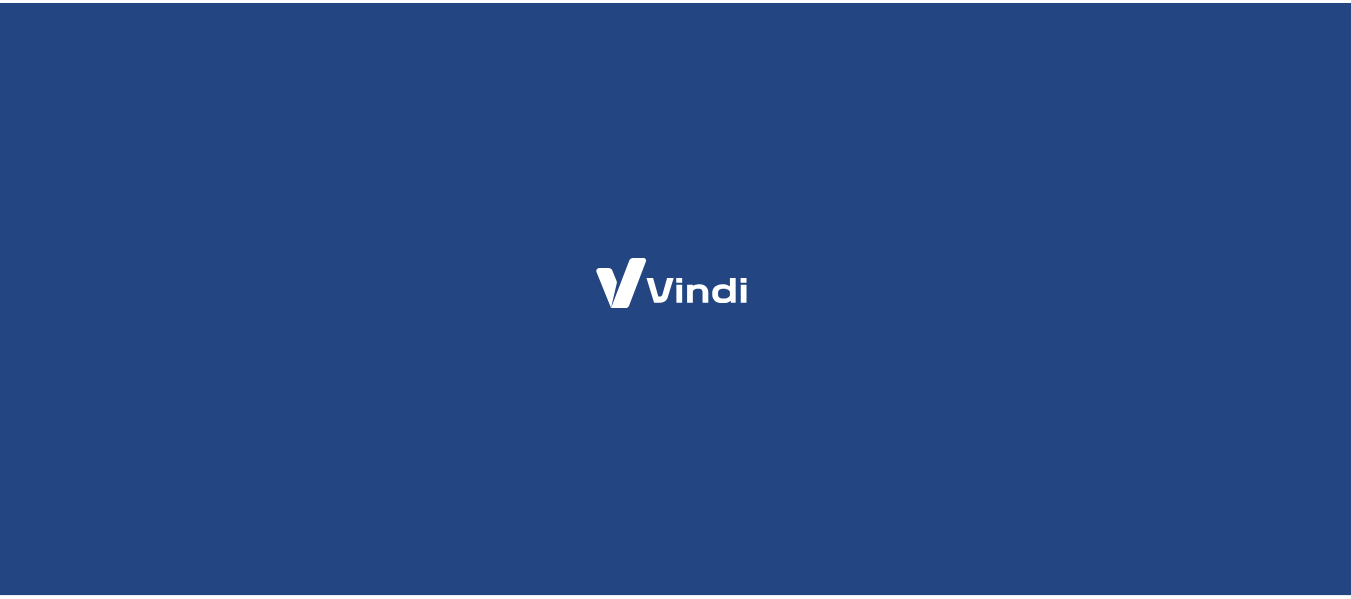 scroll, scrollTop: 0, scrollLeft: 0, axis: both 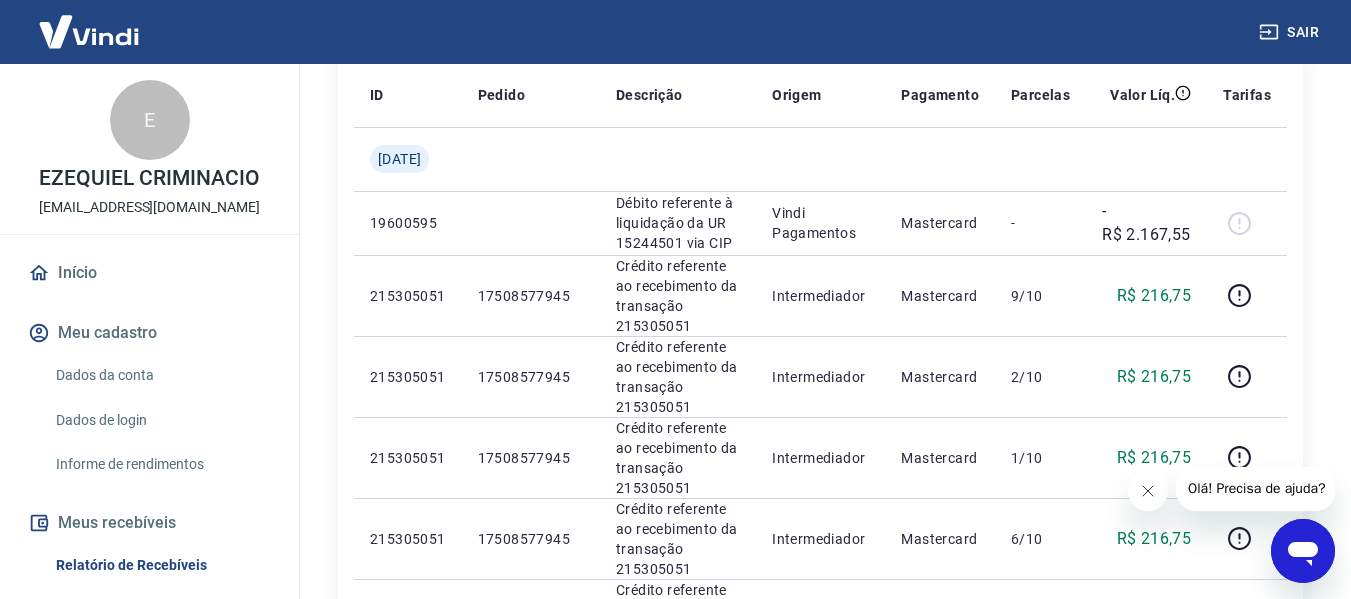 click 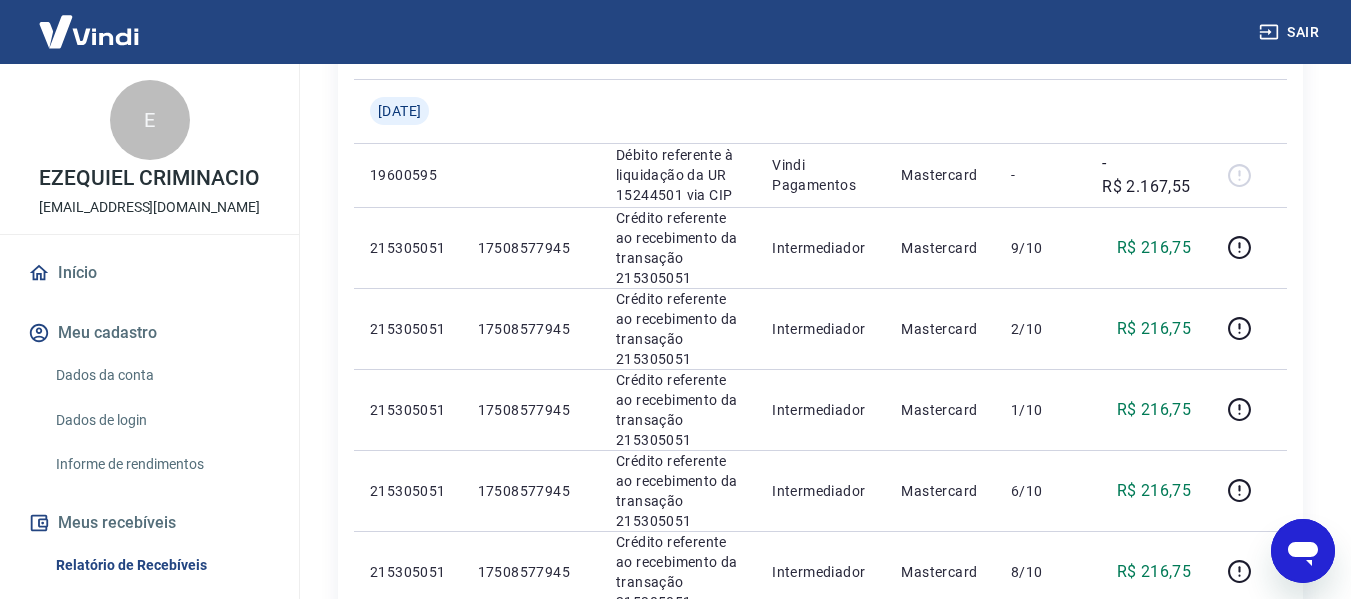 scroll, scrollTop: 400, scrollLeft: 0, axis: vertical 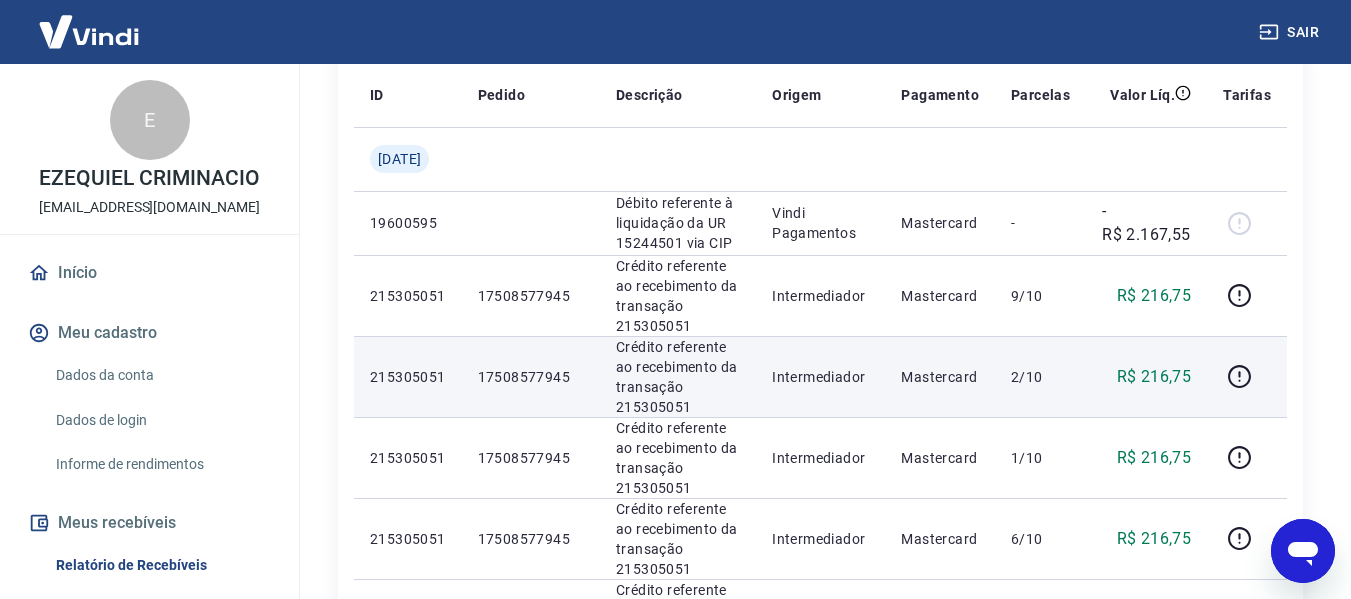 click on "R$ 216,75" at bounding box center [1154, 377] 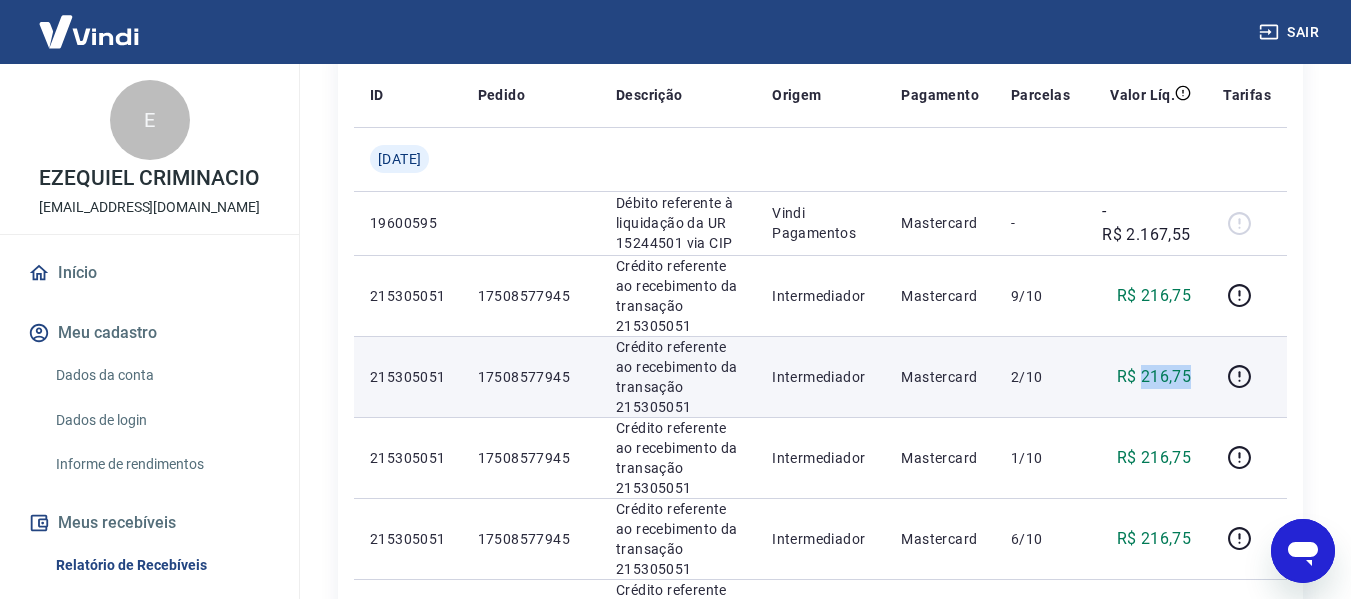 click on "R$ 216,75" at bounding box center [1154, 377] 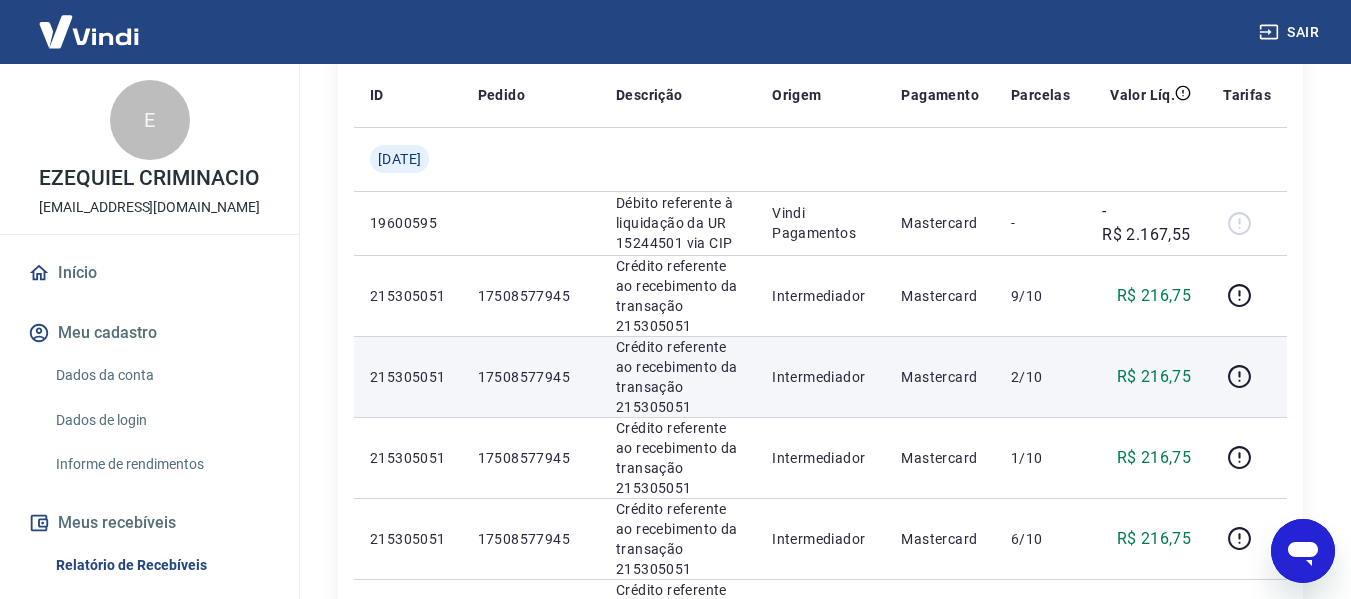 click on "215305051" at bounding box center [408, 377] 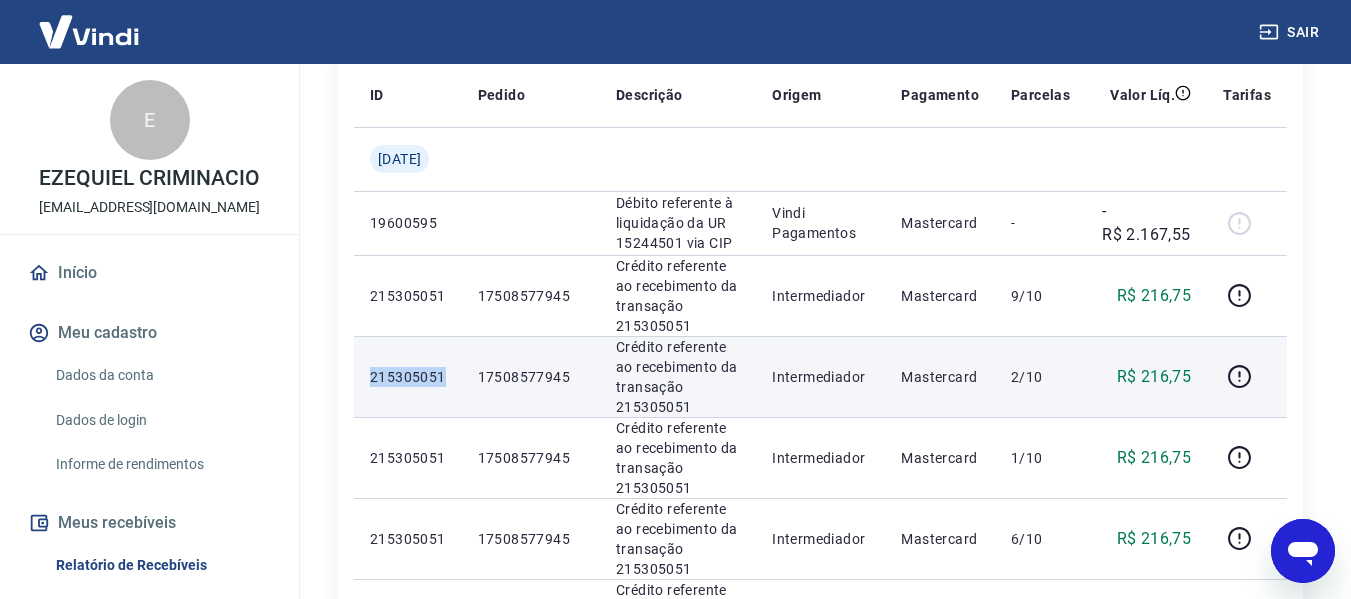 click on "215305051" at bounding box center (408, 377) 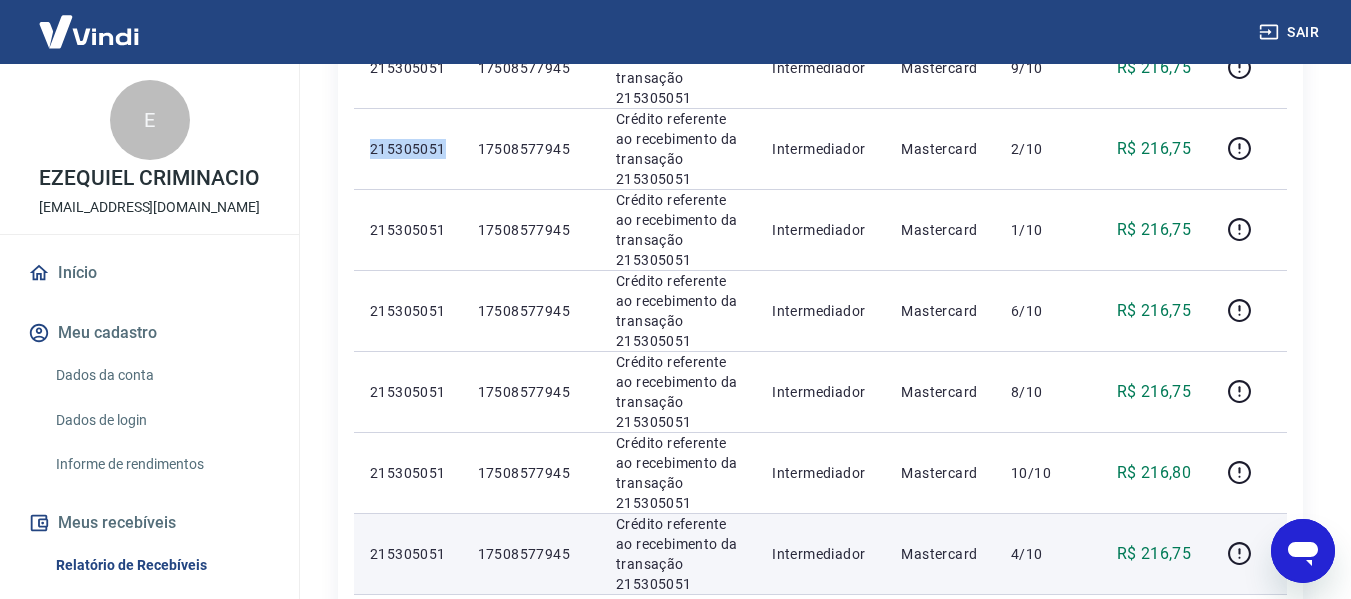 scroll, scrollTop: 600, scrollLeft: 0, axis: vertical 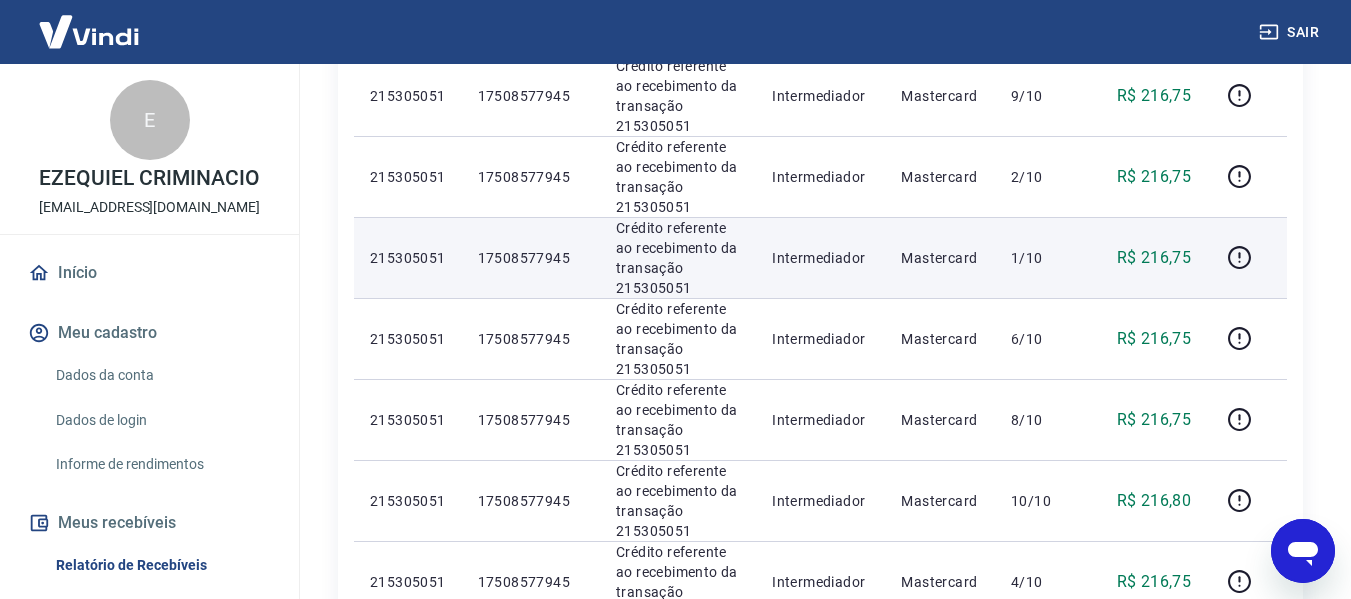 click on "R$ 216,75" at bounding box center [1154, 258] 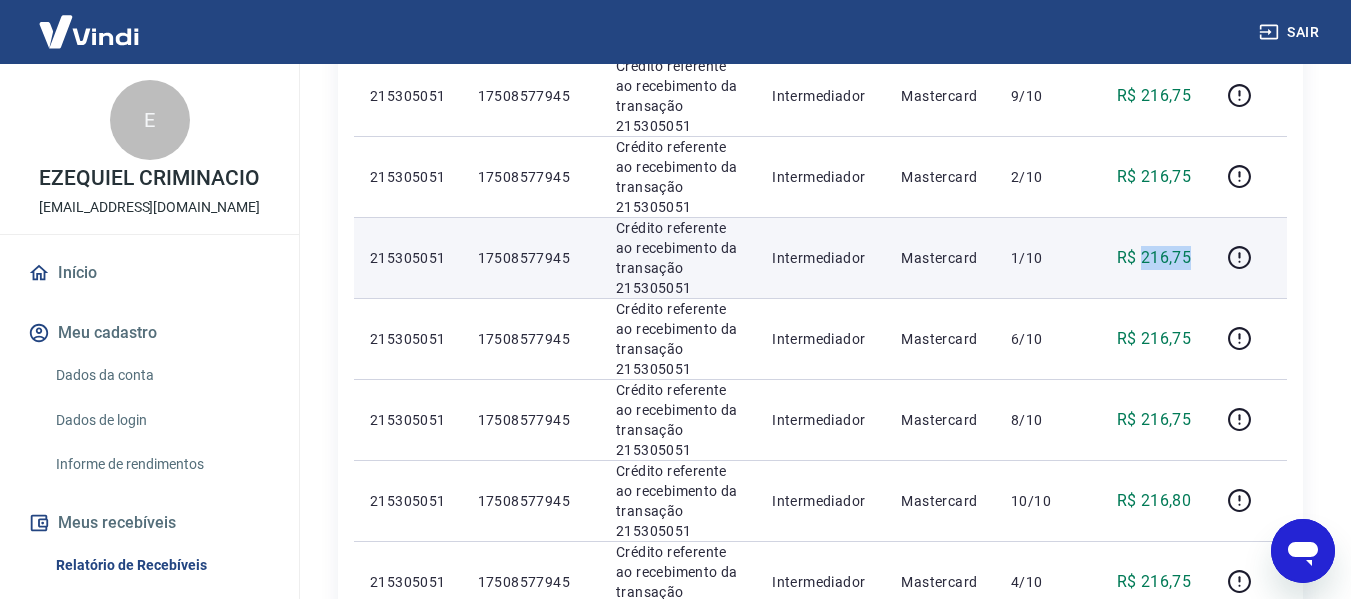 click on "R$ 216,75" at bounding box center [1154, 258] 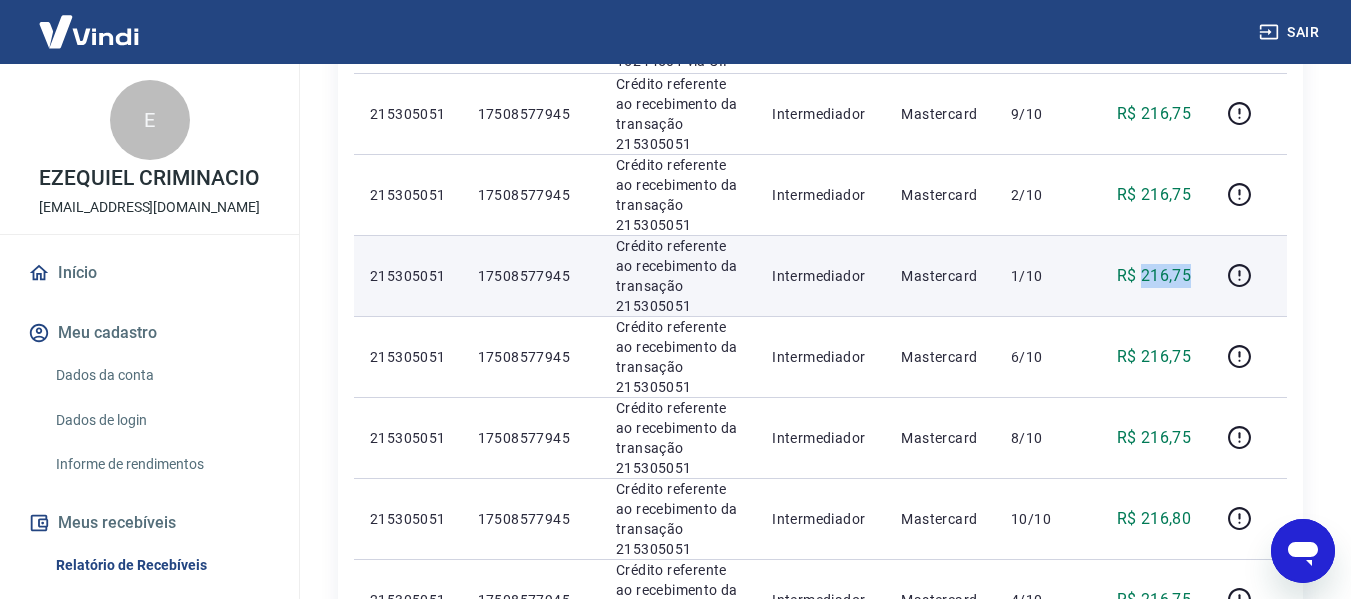 scroll, scrollTop: 500, scrollLeft: 0, axis: vertical 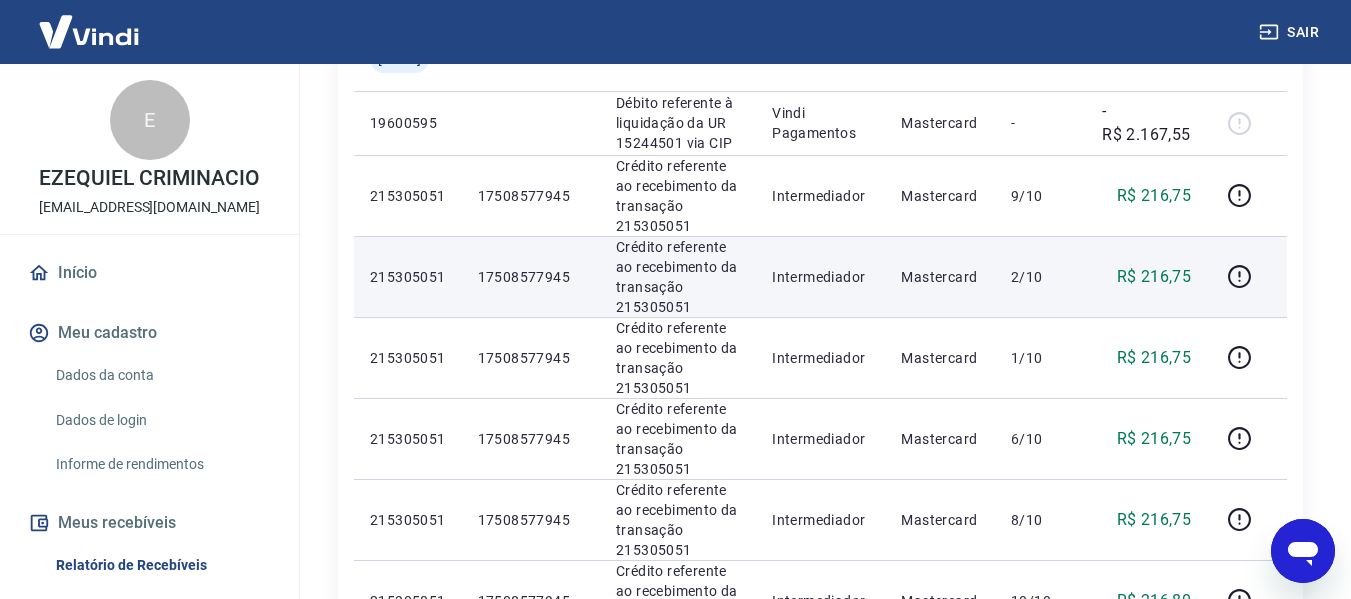 click on "R$ 216,75" at bounding box center (1154, 277) 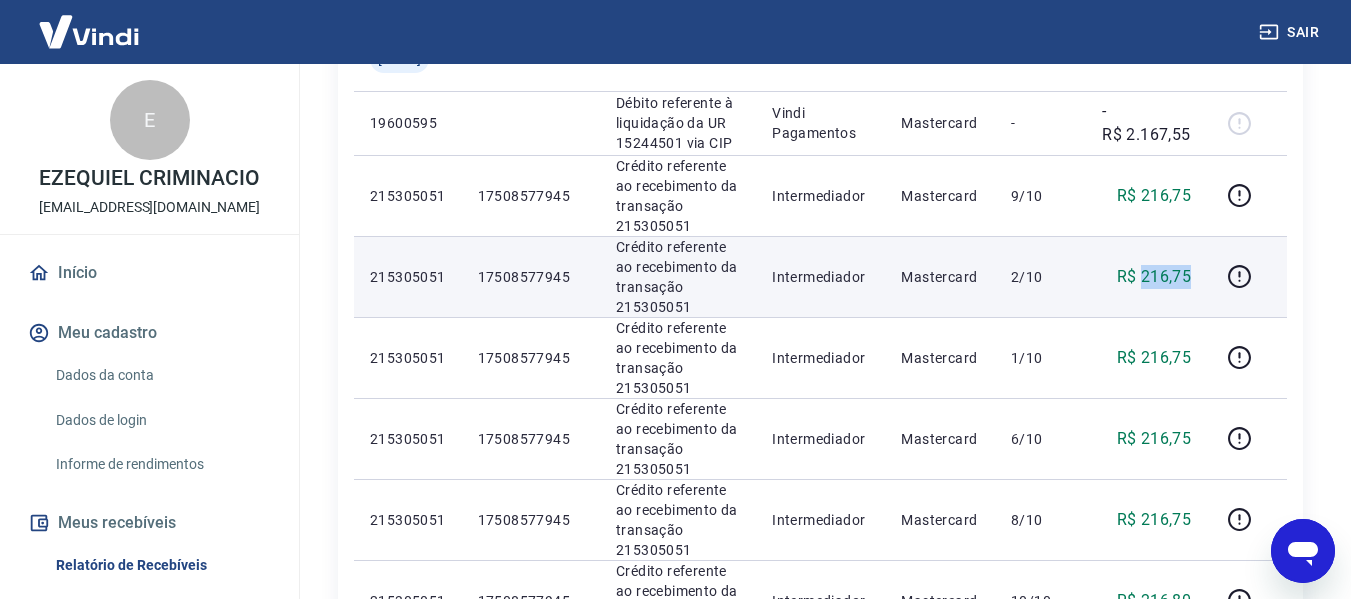 click on "R$ 216,75" at bounding box center (1154, 277) 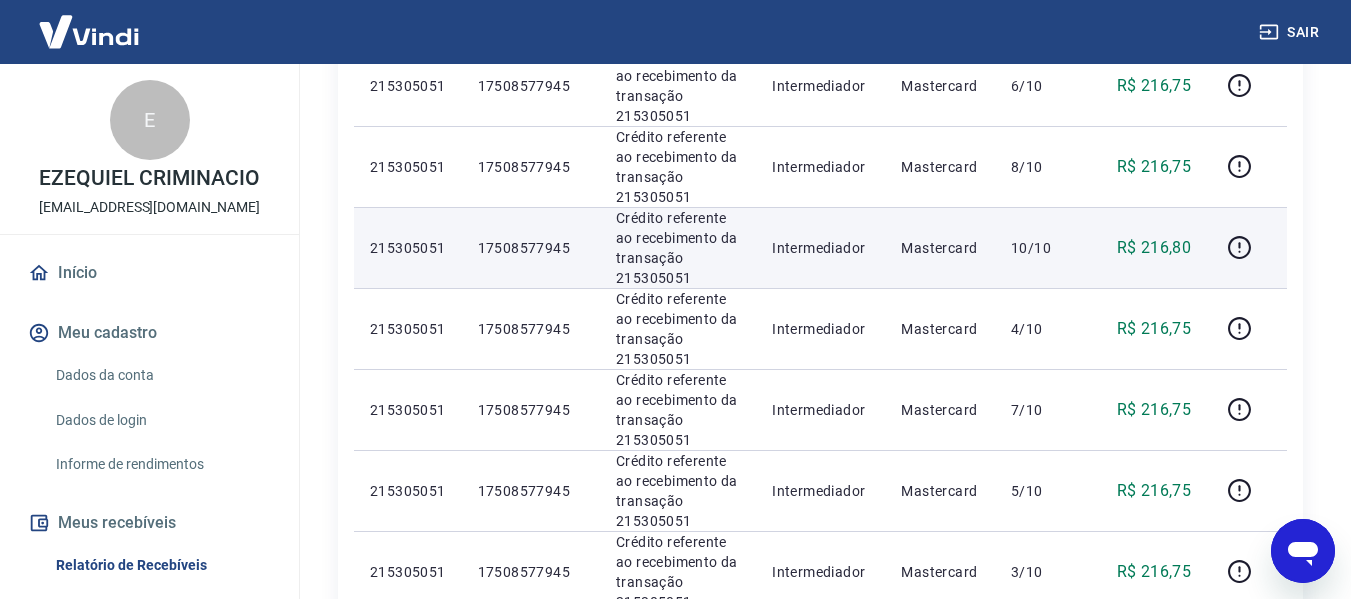 scroll, scrollTop: 900, scrollLeft: 0, axis: vertical 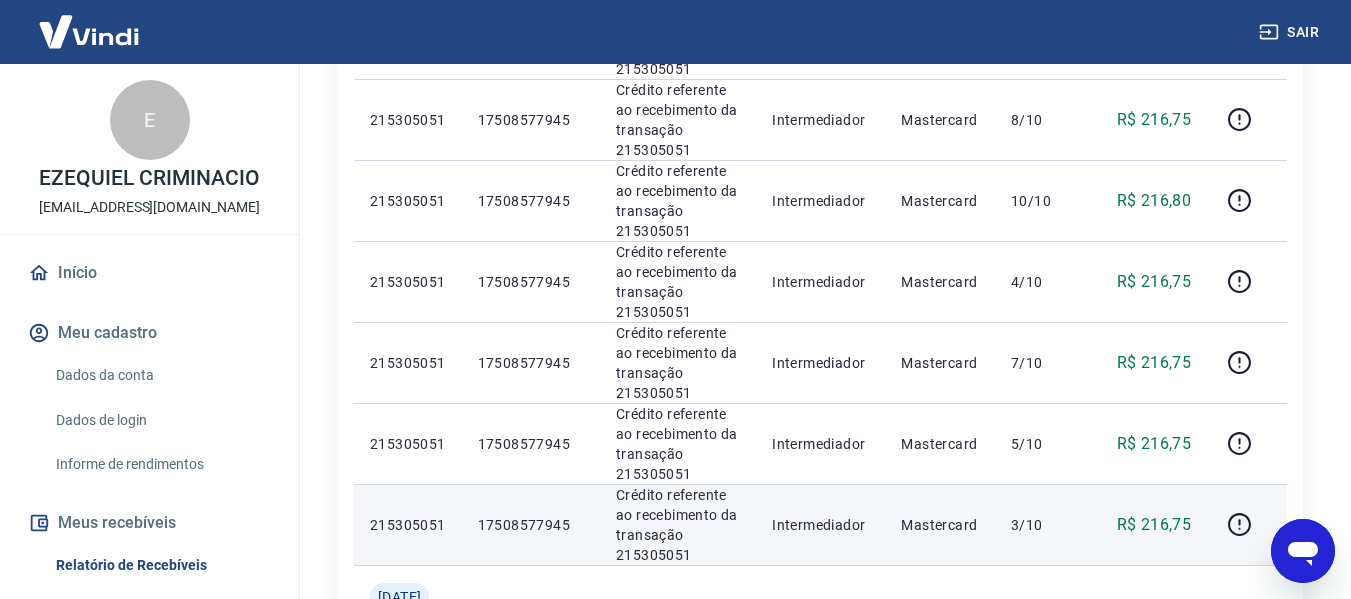 click on "R$ 216,75" at bounding box center [1154, 525] 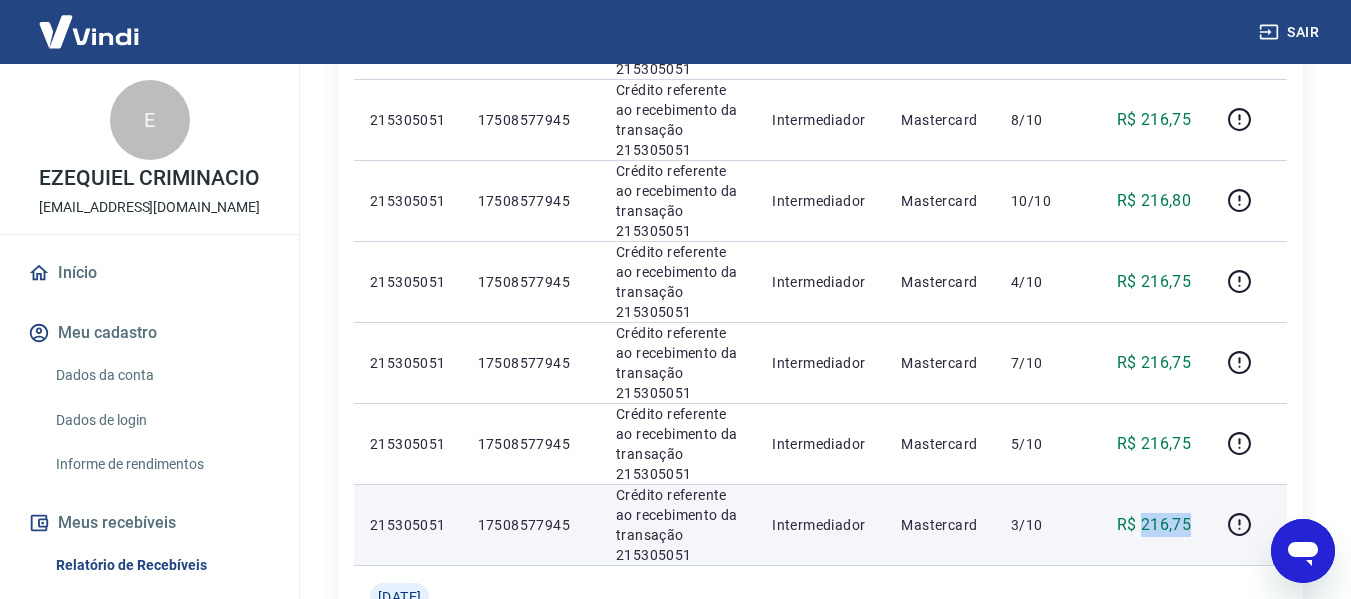 click on "R$ 216,75" at bounding box center (1154, 525) 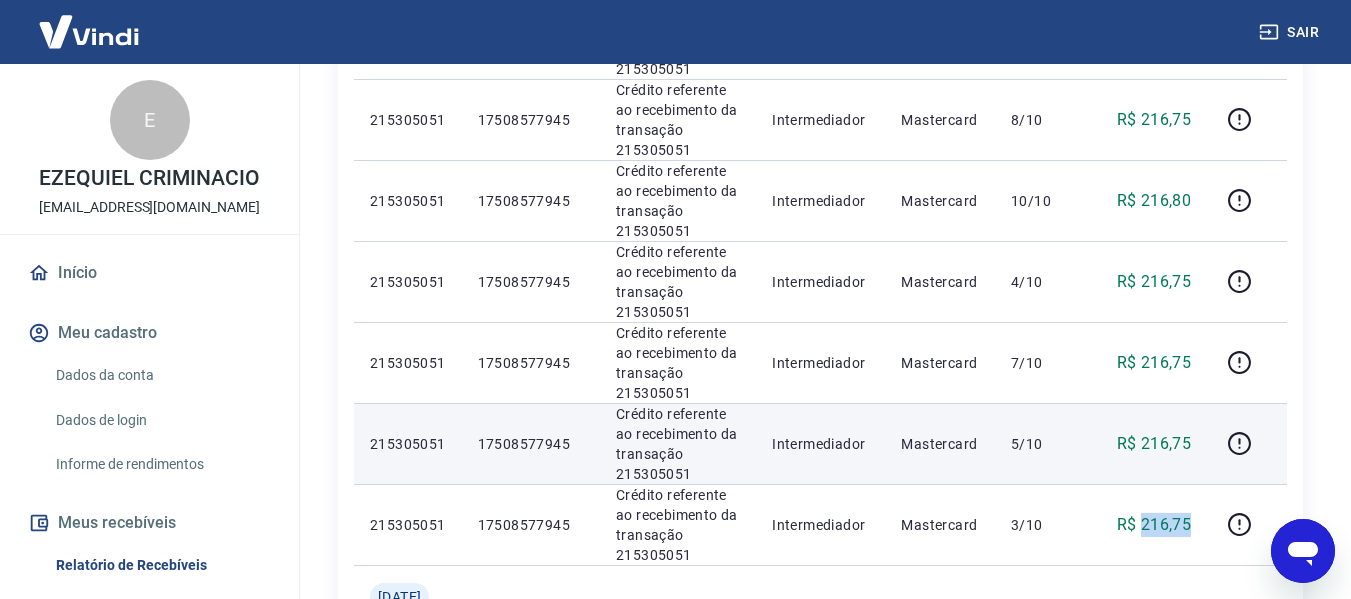 copy on "216,75" 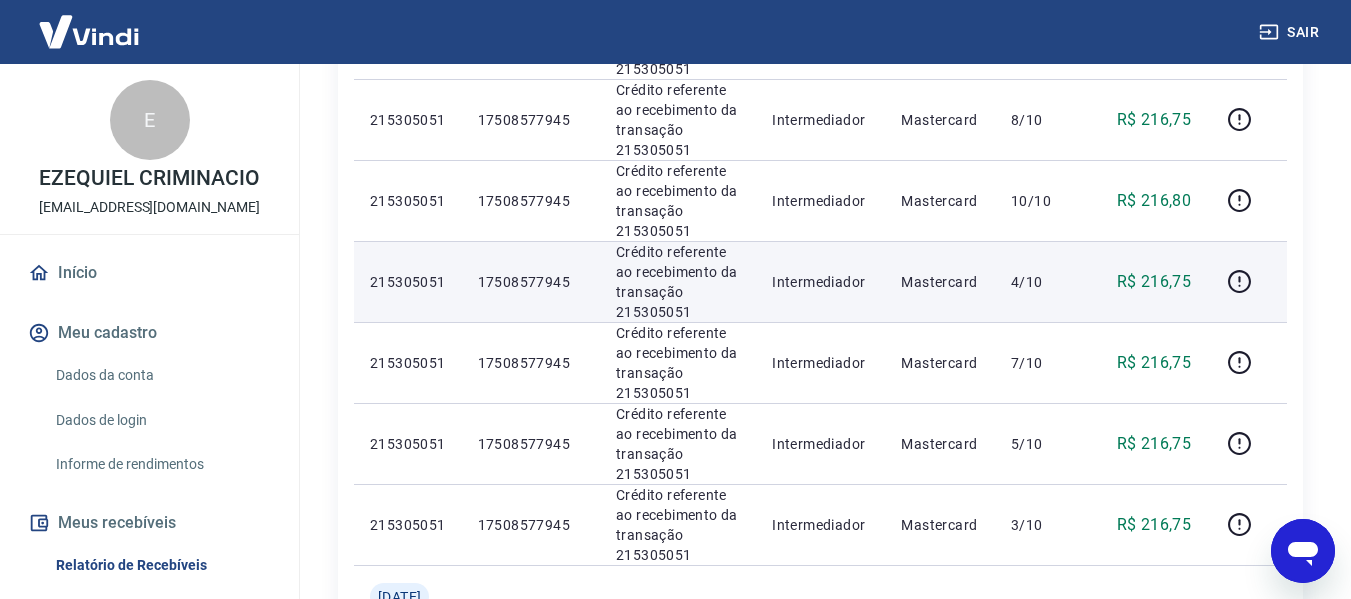 click on "R$ 216,75" at bounding box center (1154, 282) 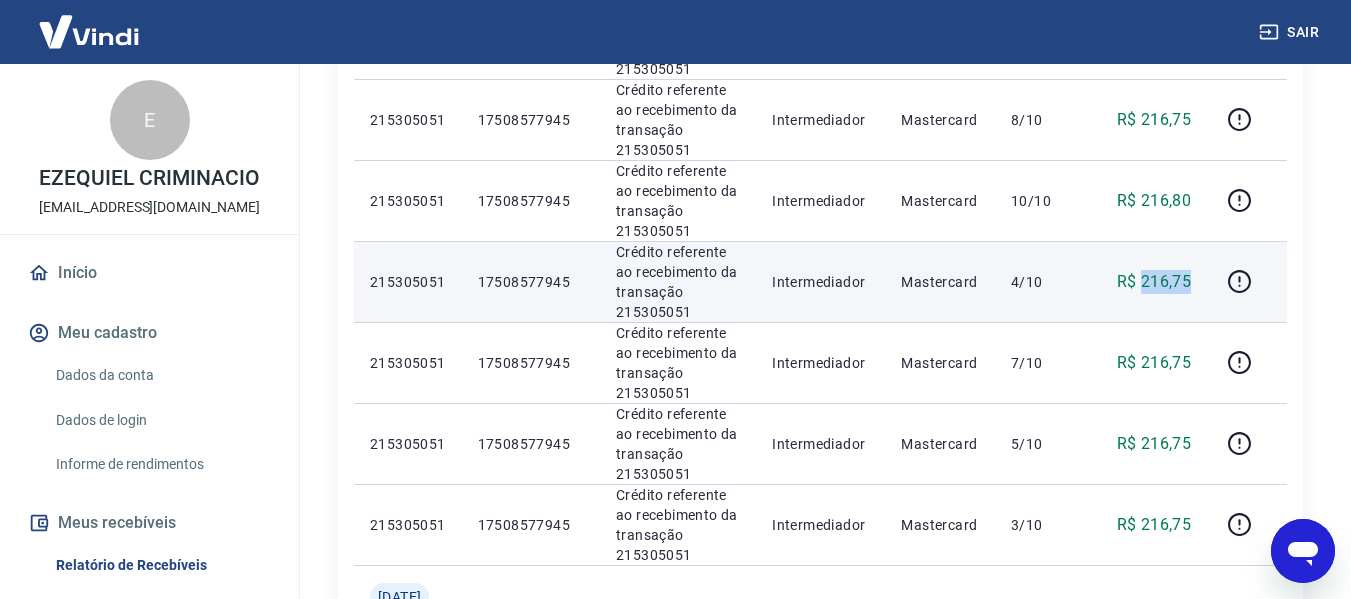 click on "R$ 216,75" at bounding box center [1154, 282] 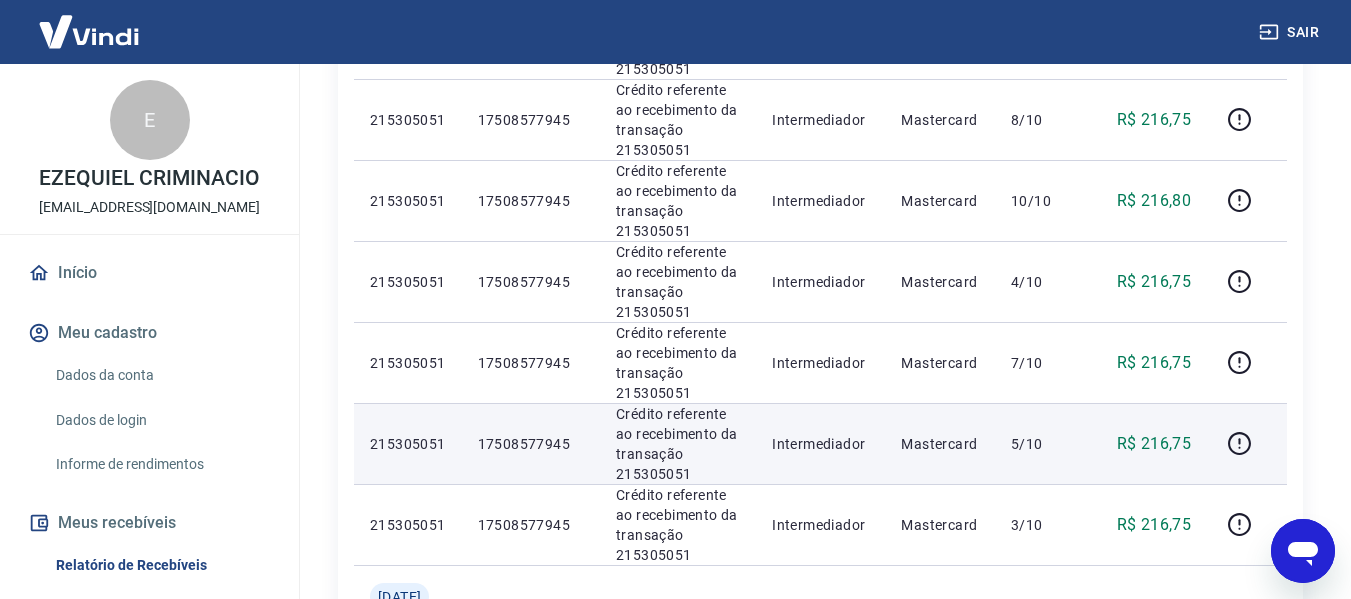 click on "R$ 216,75" at bounding box center [1154, 444] 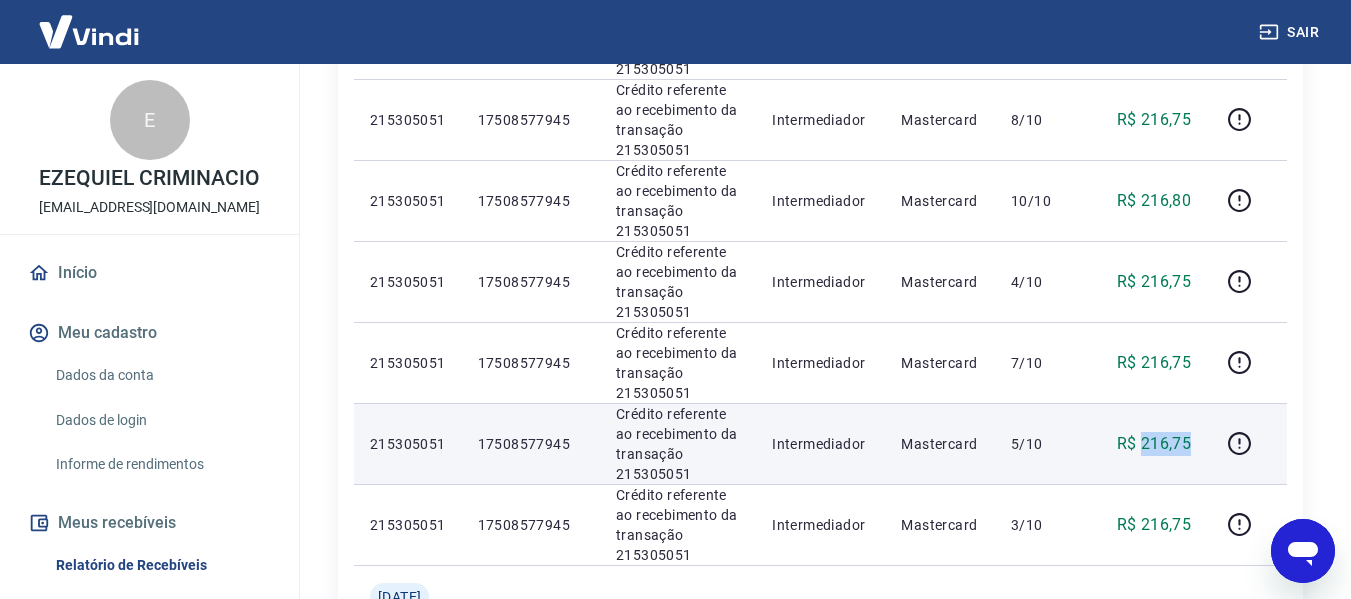 click on "R$ 216,75" at bounding box center [1154, 444] 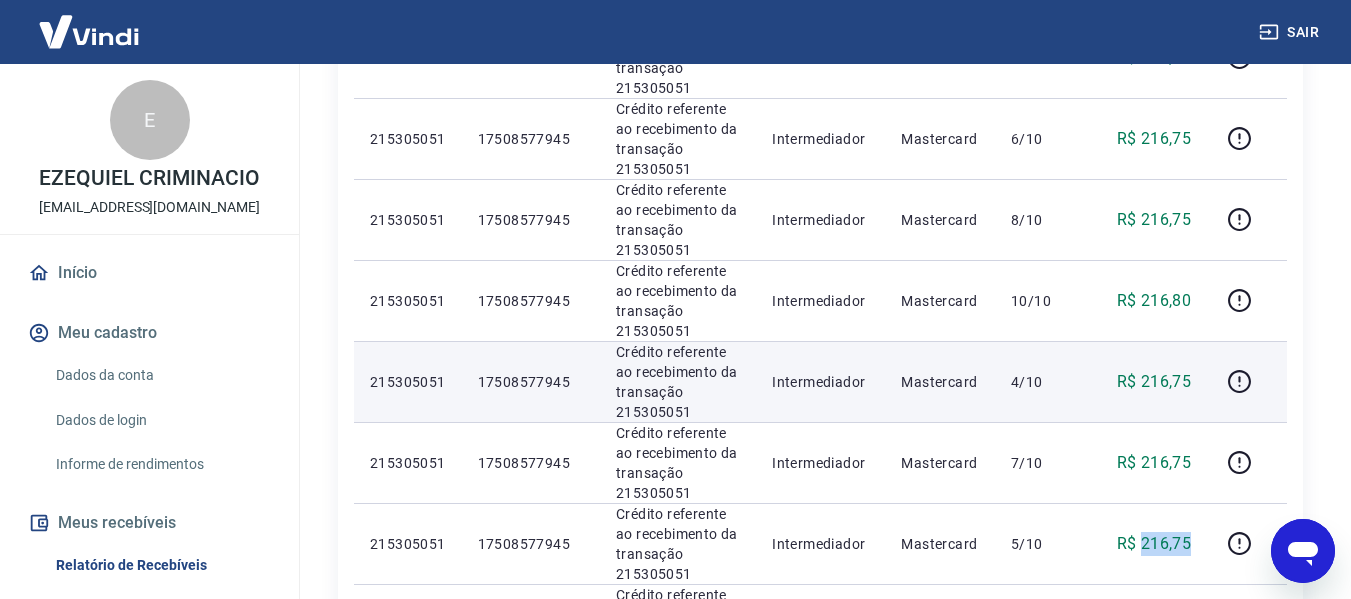 scroll, scrollTop: 700, scrollLeft: 0, axis: vertical 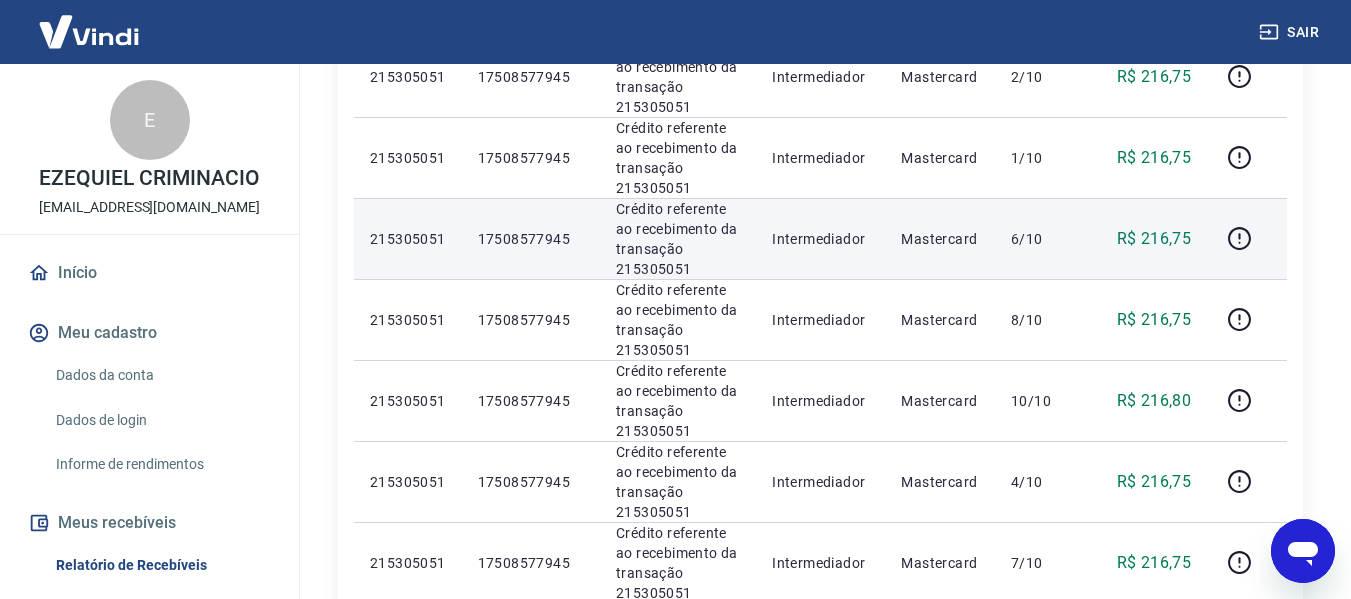 click on "R$ 216,75" at bounding box center (1154, 239) 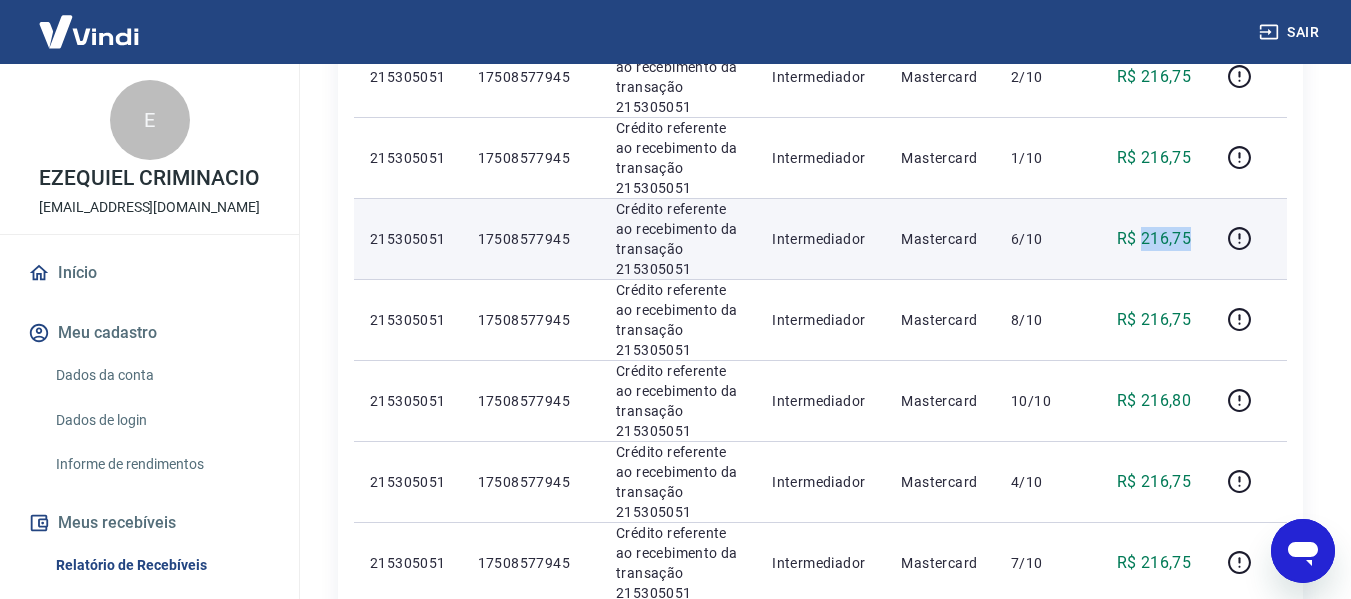 click on "R$ 216,75" at bounding box center (1154, 239) 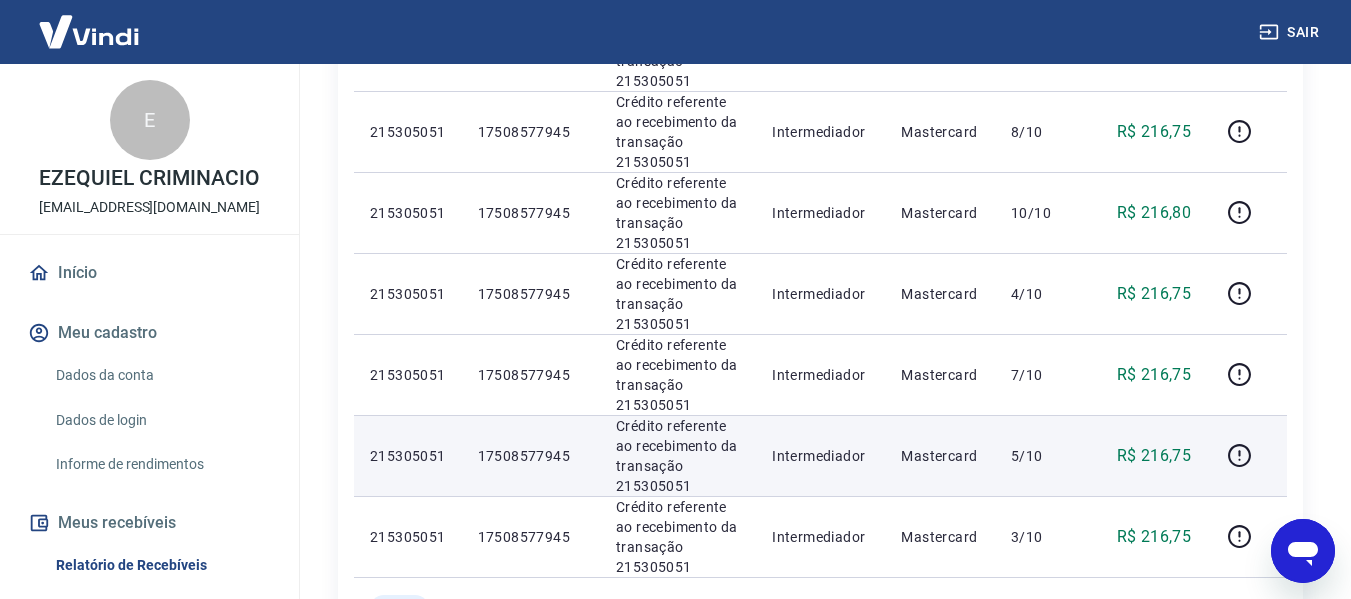 scroll, scrollTop: 900, scrollLeft: 0, axis: vertical 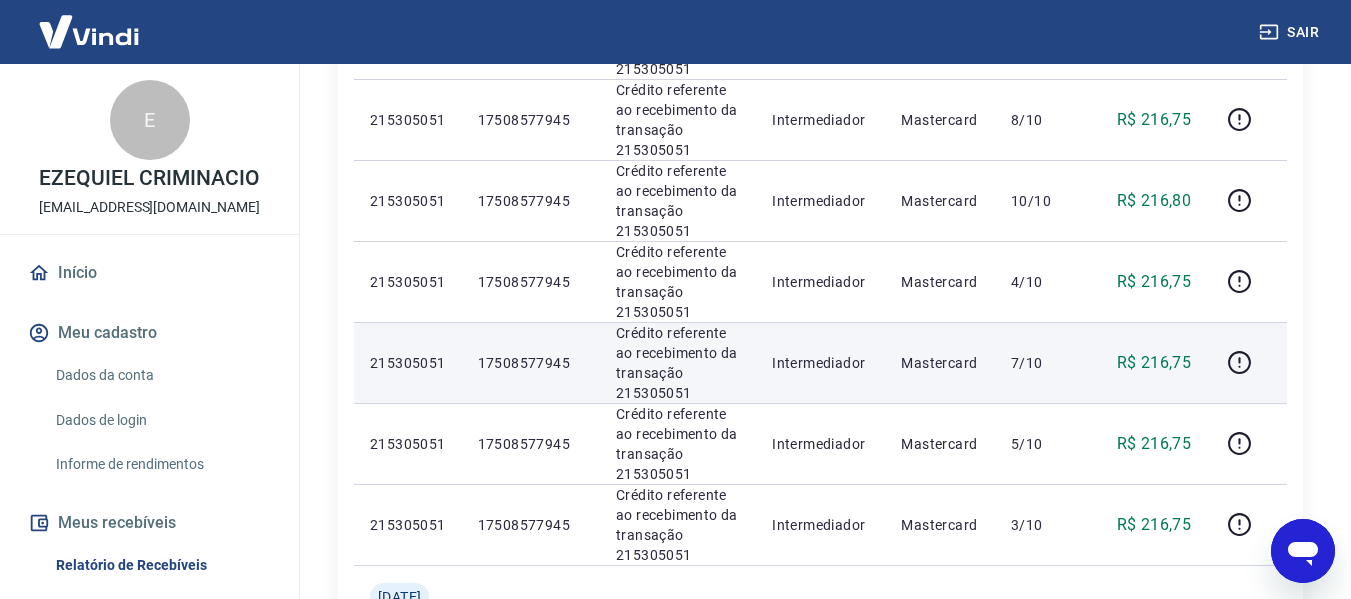 click on "R$ 216,75" at bounding box center (1154, 363) 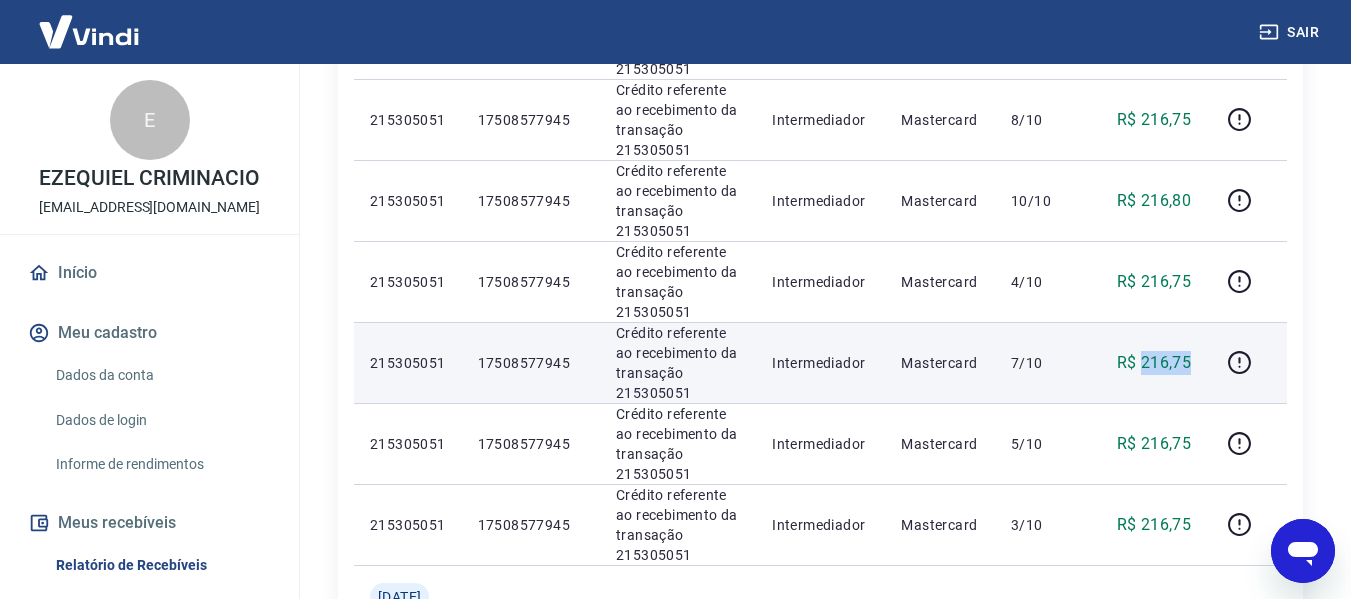 click on "R$ 216,75" at bounding box center [1154, 363] 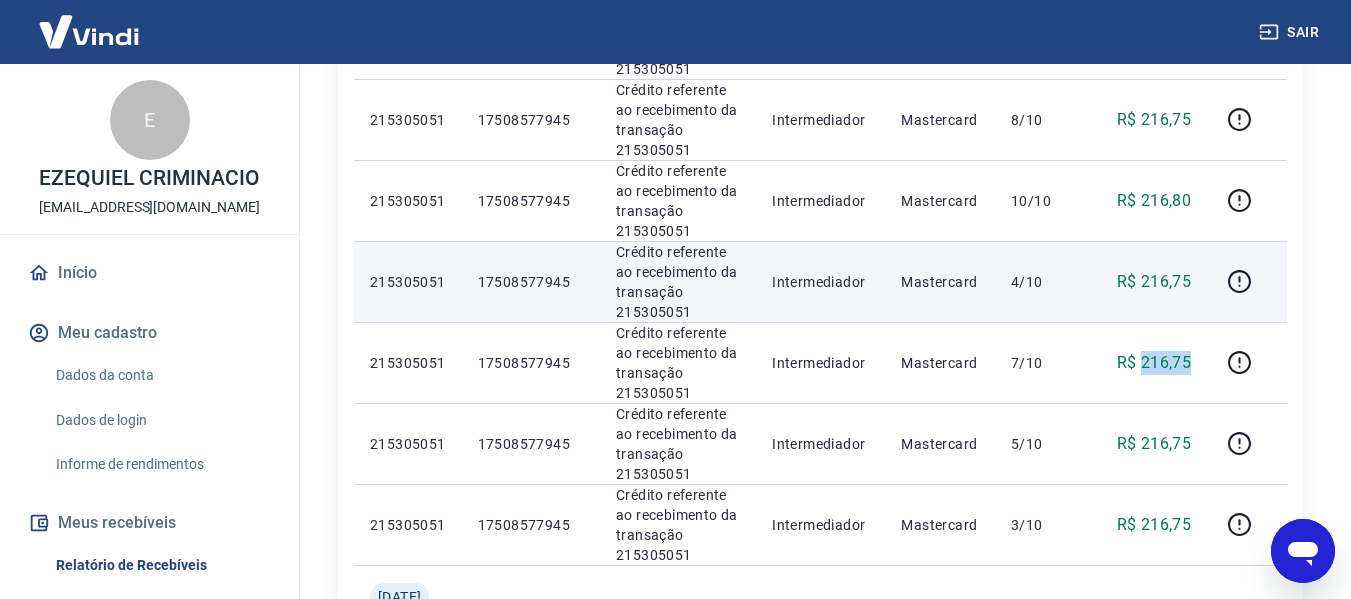 scroll, scrollTop: 800, scrollLeft: 0, axis: vertical 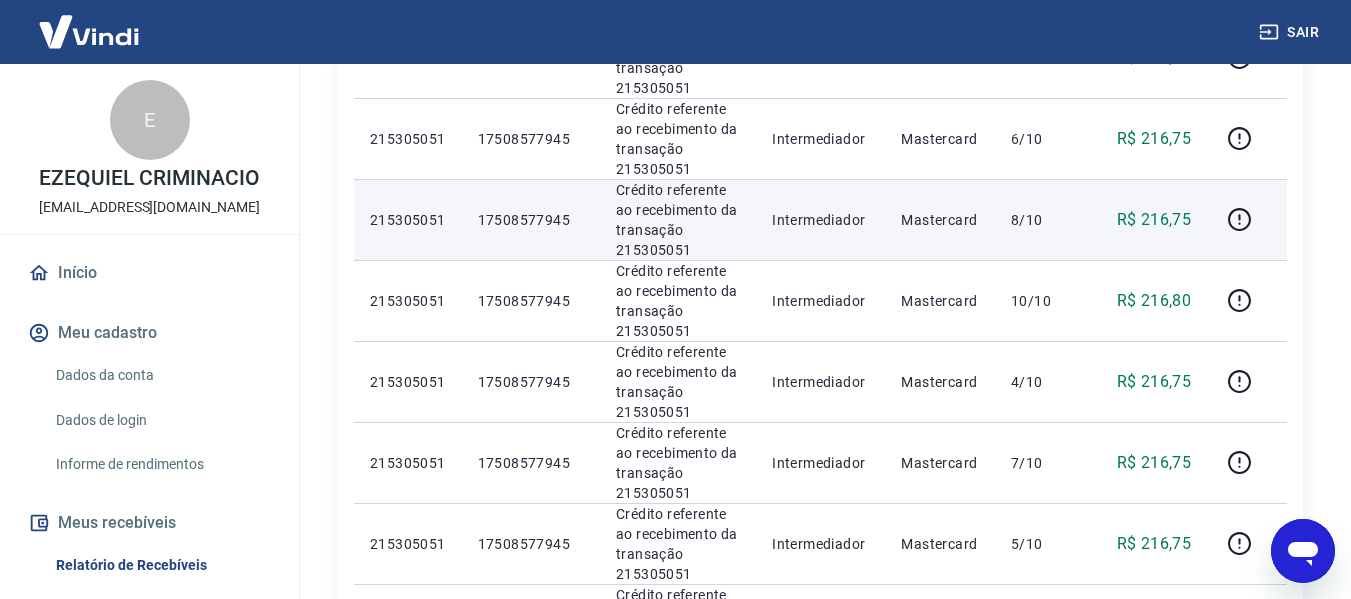 click on "R$ 216,75" at bounding box center [1154, 220] 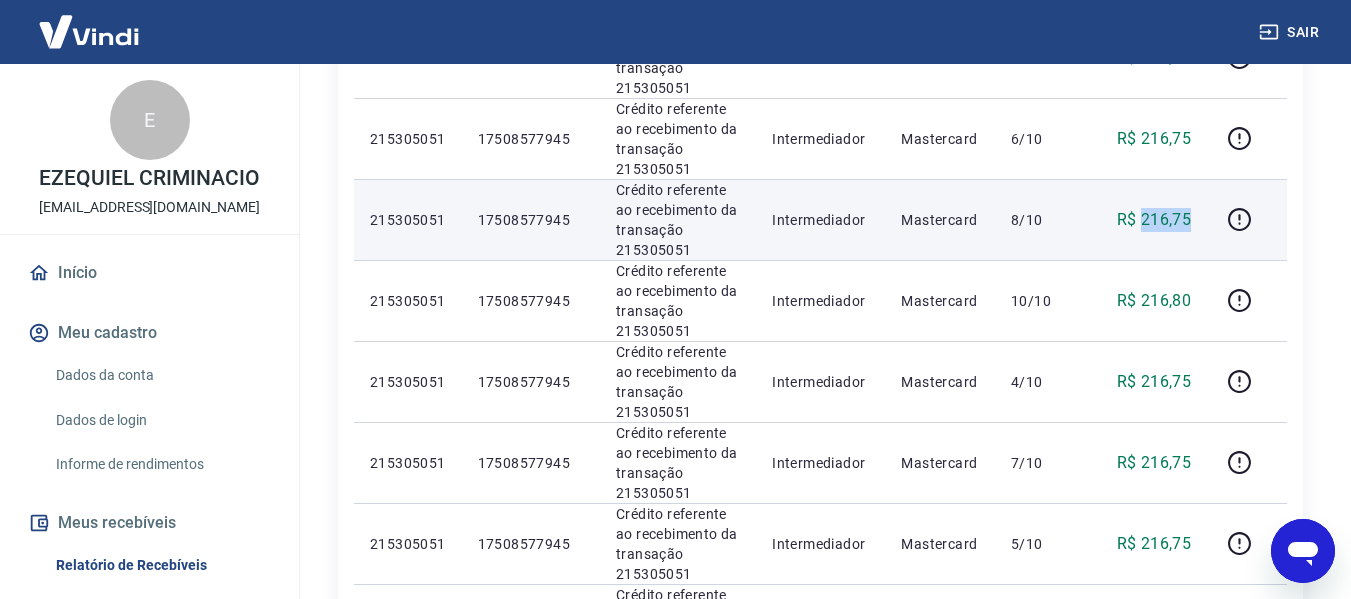 click on "R$ 216,75" at bounding box center [1154, 220] 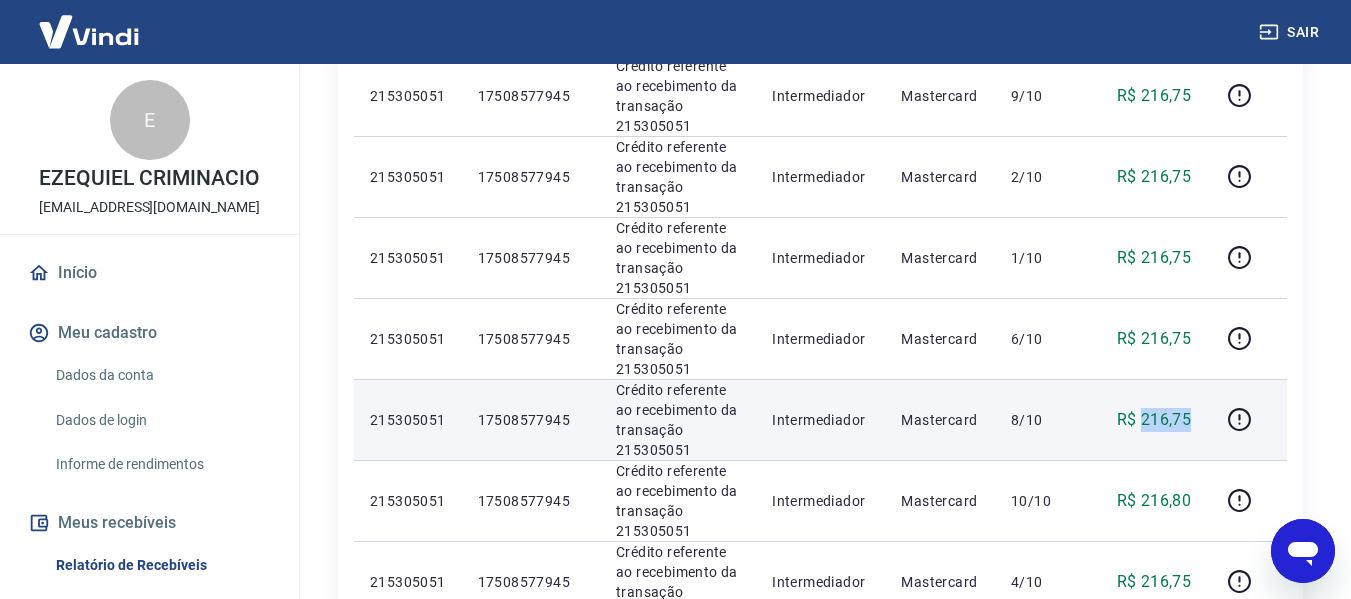 scroll, scrollTop: 500, scrollLeft: 0, axis: vertical 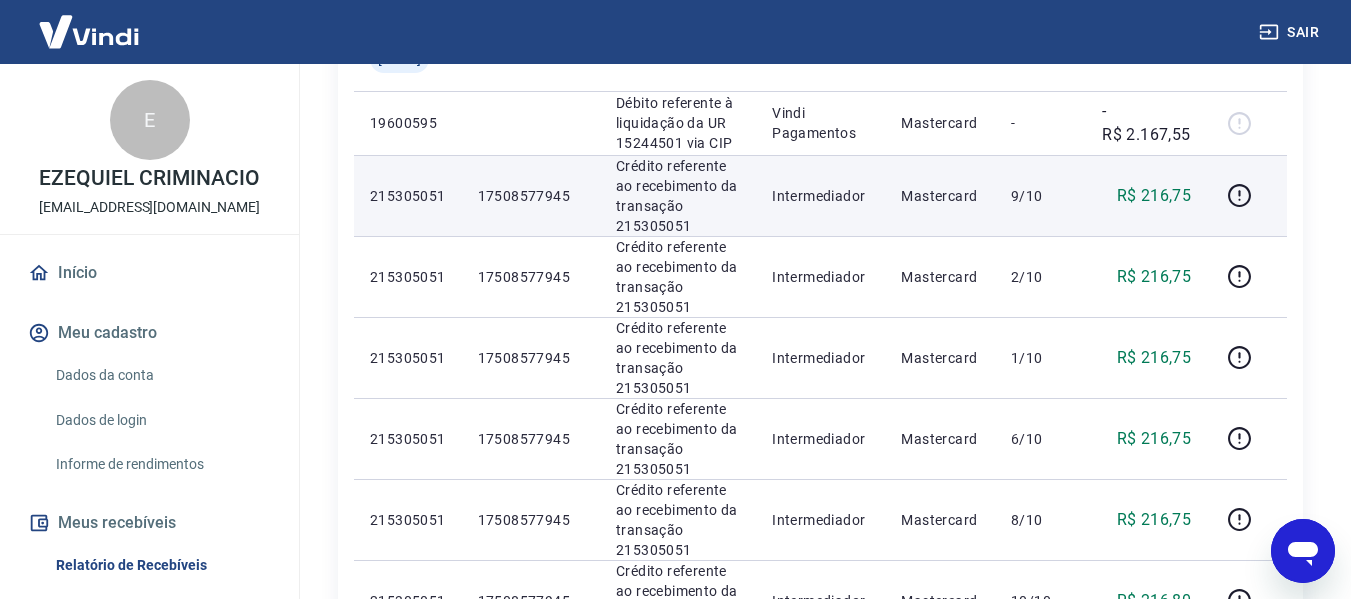 click on "R$ 216,75" at bounding box center (1154, 196) 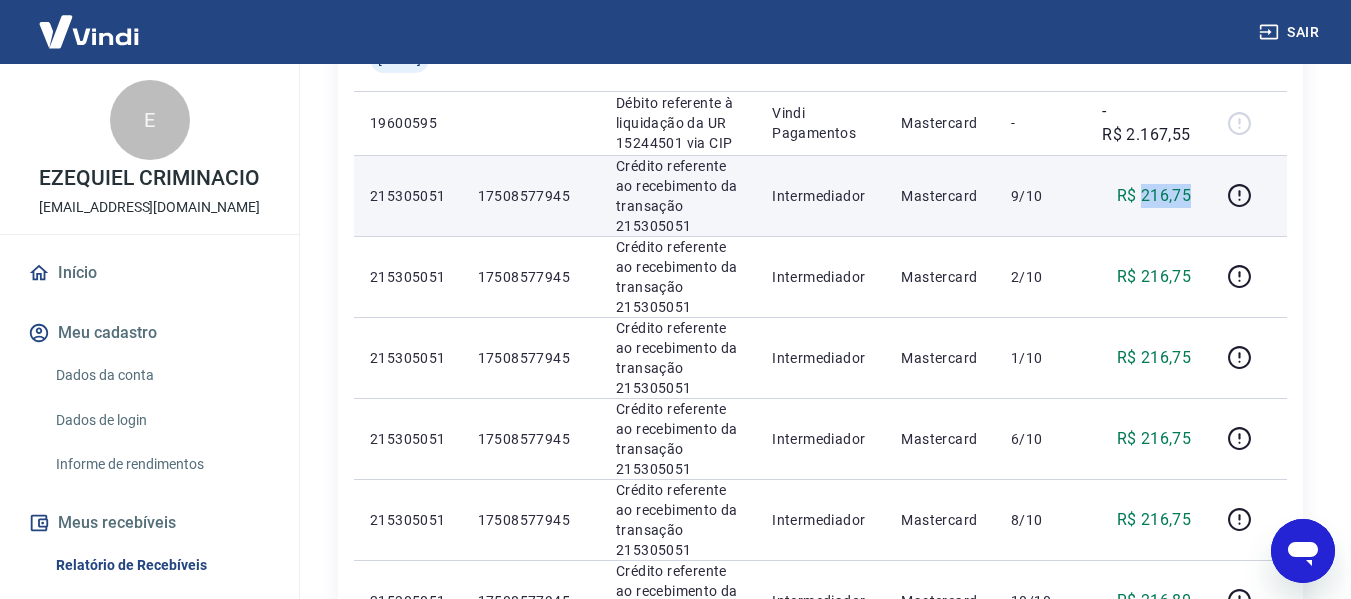 click on "R$ 216,75" at bounding box center (1154, 196) 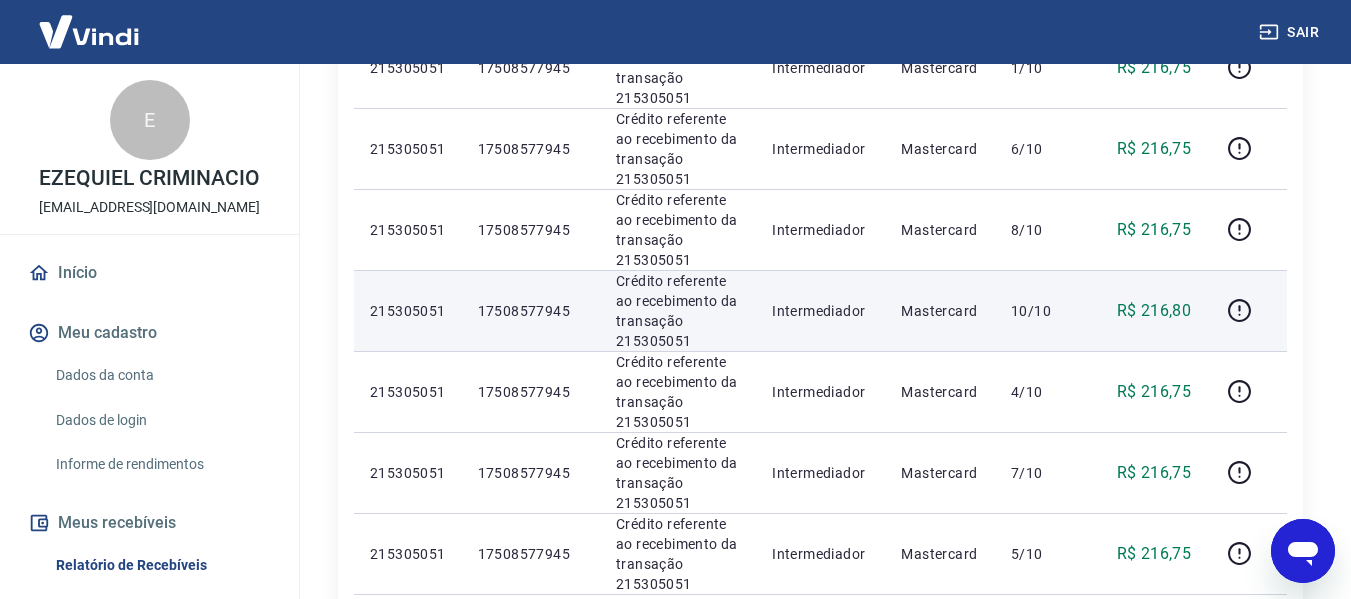 scroll, scrollTop: 800, scrollLeft: 0, axis: vertical 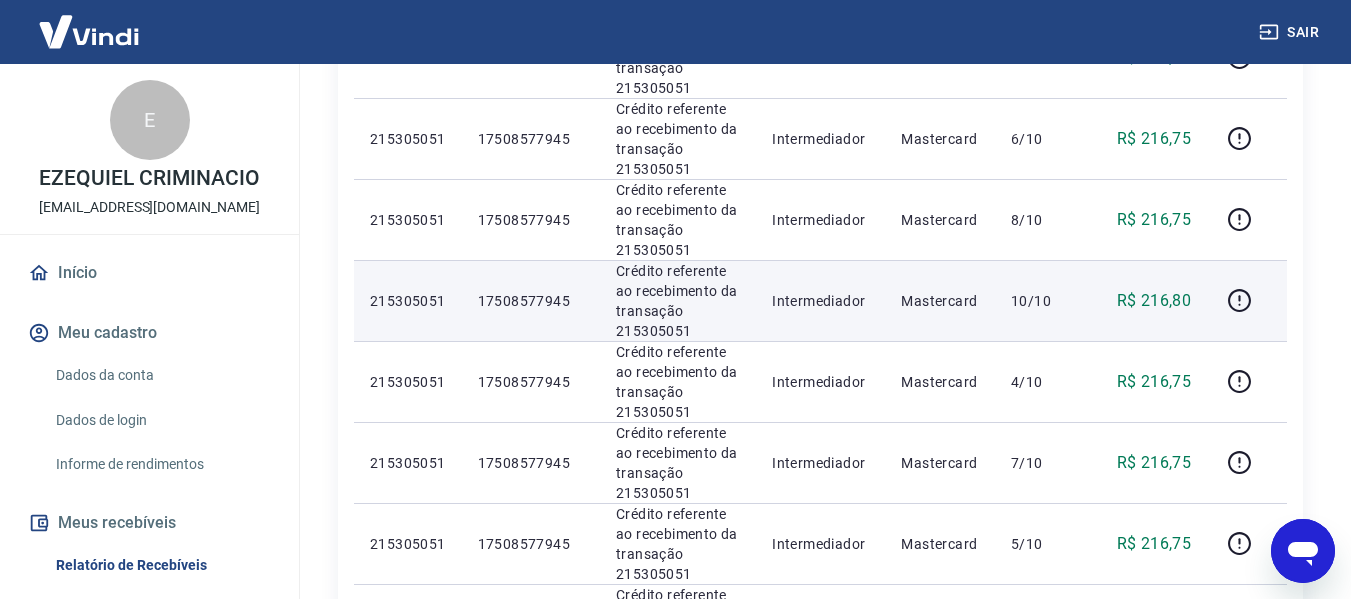 click on "R$ 216,80" at bounding box center [1154, 301] 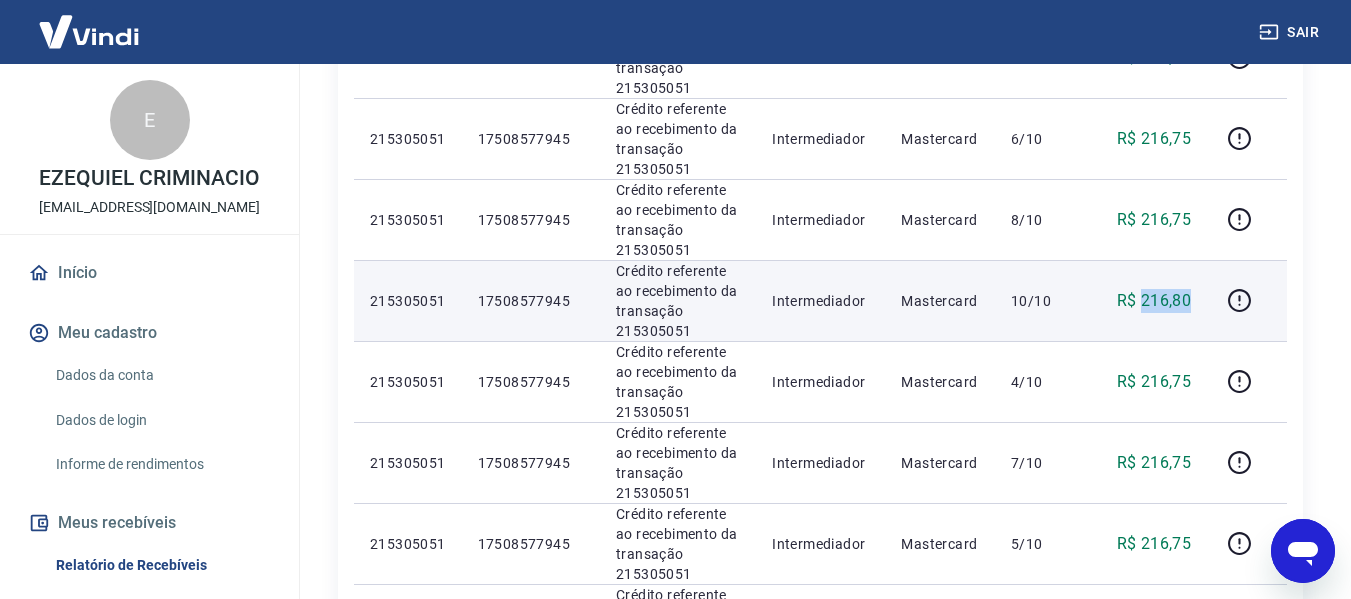 click on "R$ 216,80" at bounding box center (1154, 301) 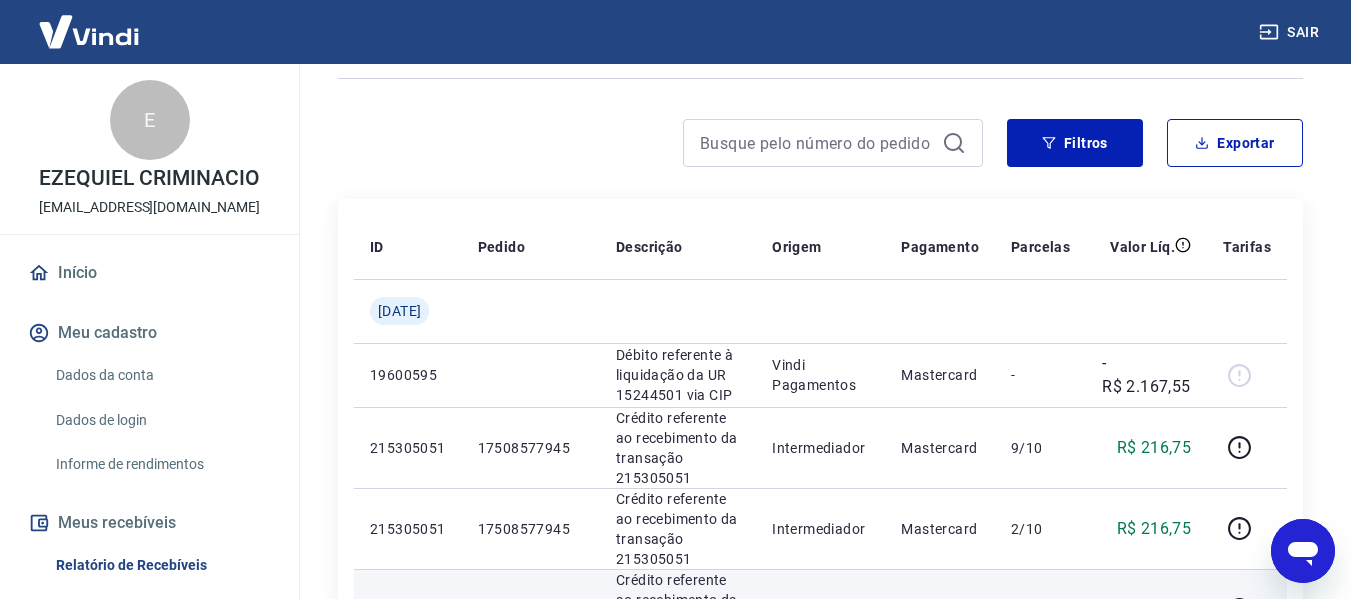 scroll, scrollTop: 100, scrollLeft: 0, axis: vertical 